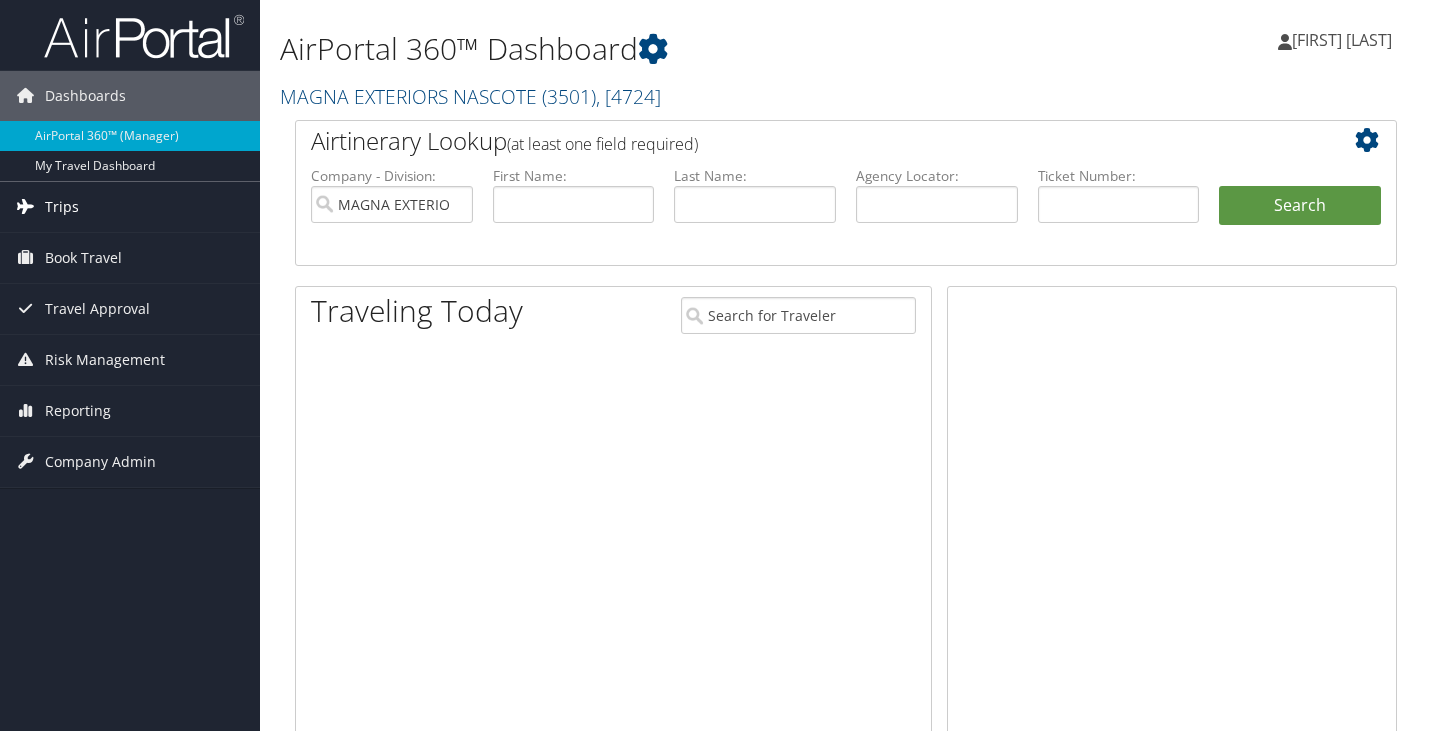scroll, scrollTop: 0, scrollLeft: 0, axis: both 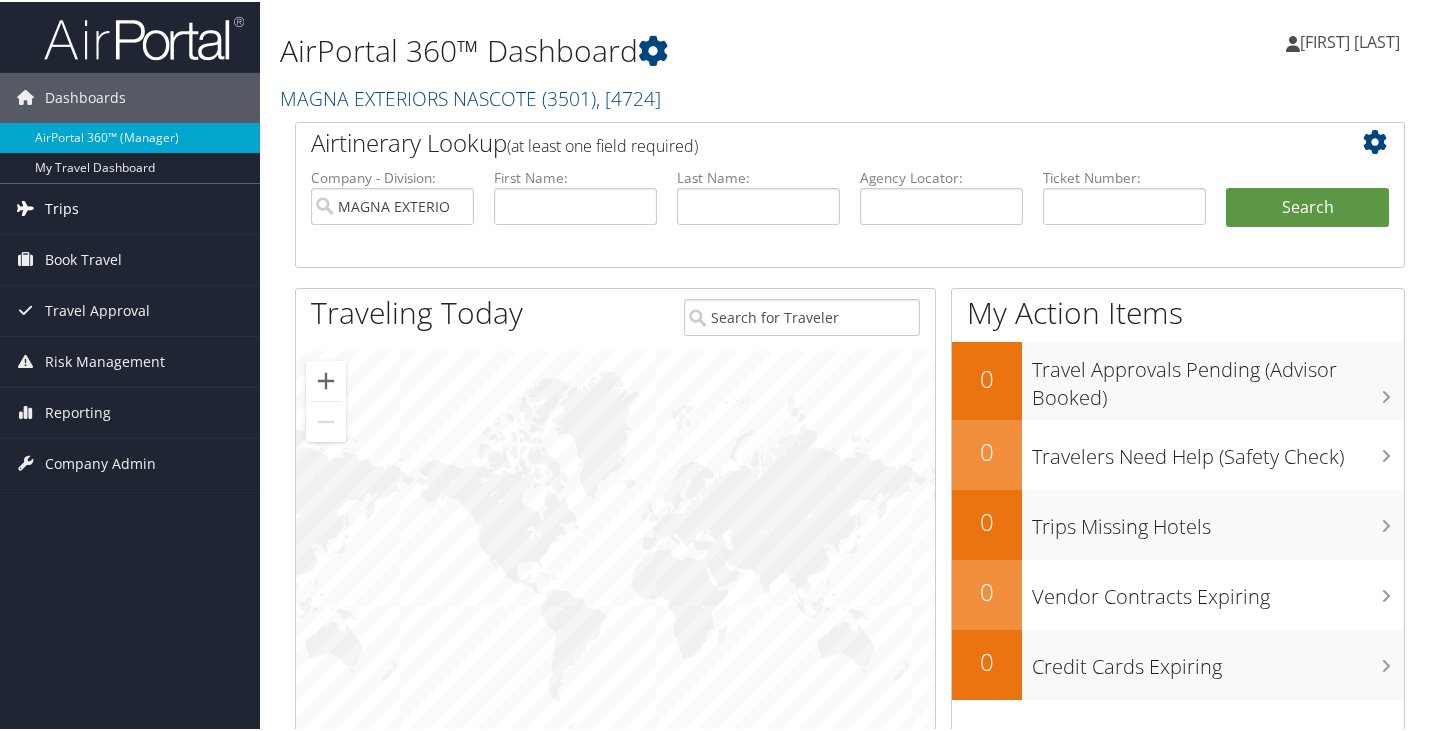 click on "Trips" at bounding box center (62, 207) 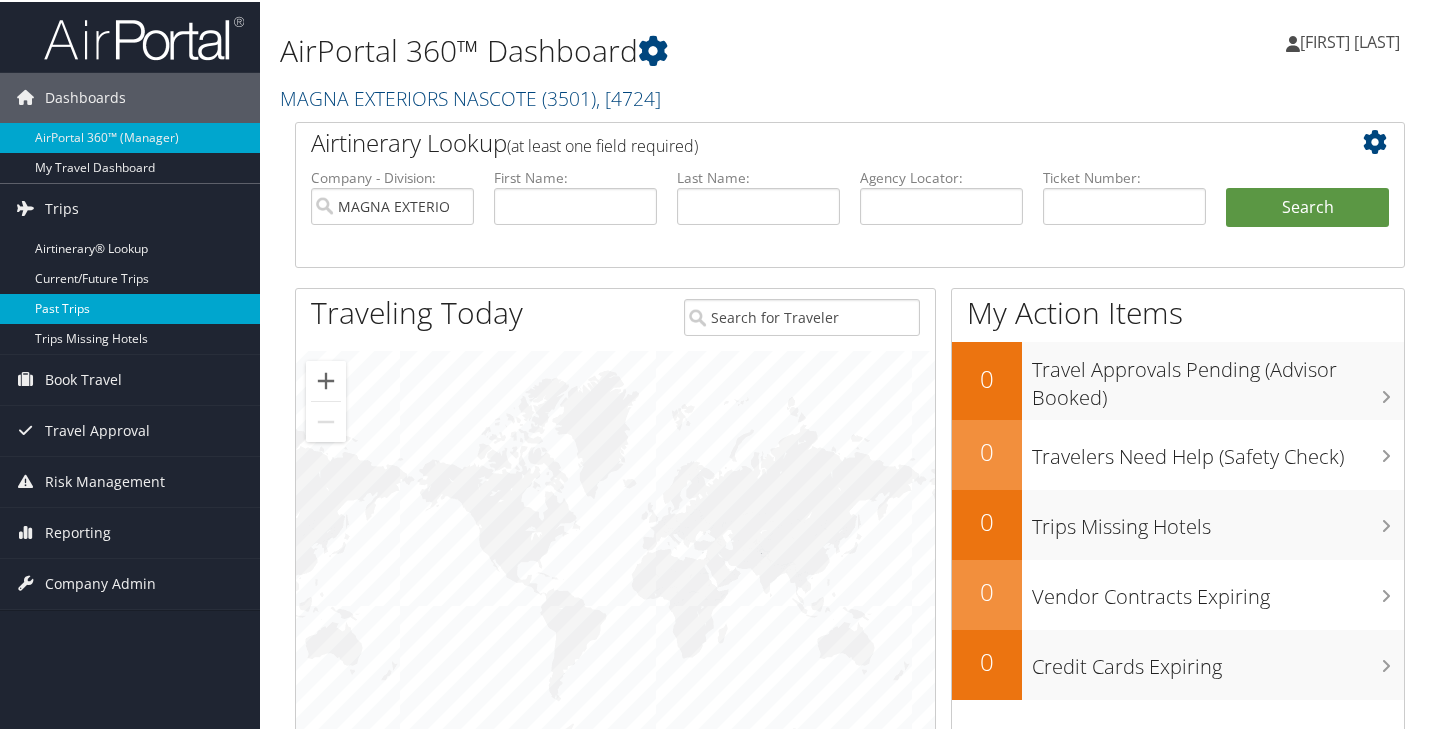 click on "Past Trips" at bounding box center (130, 307) 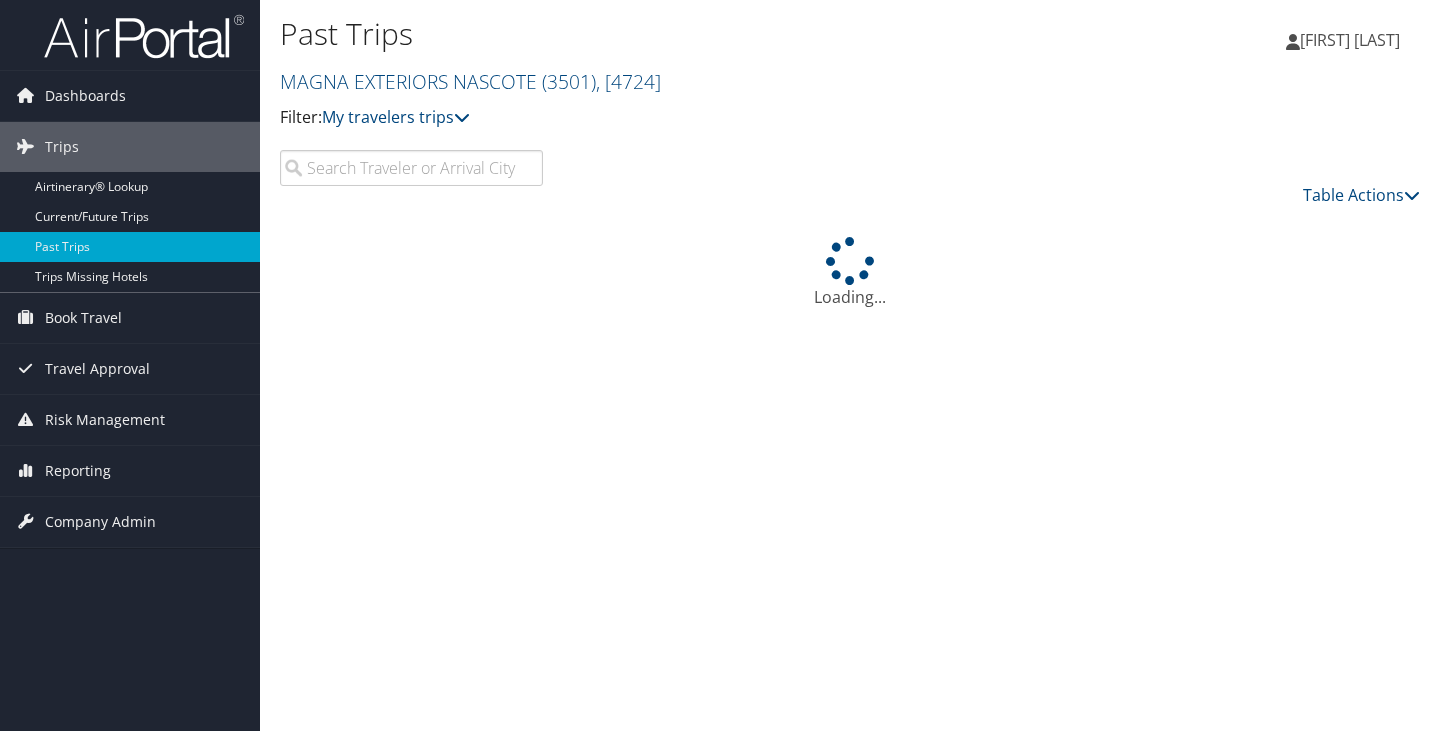 scroll, scrollTop: 0, scrollLeft: 0, axis: both 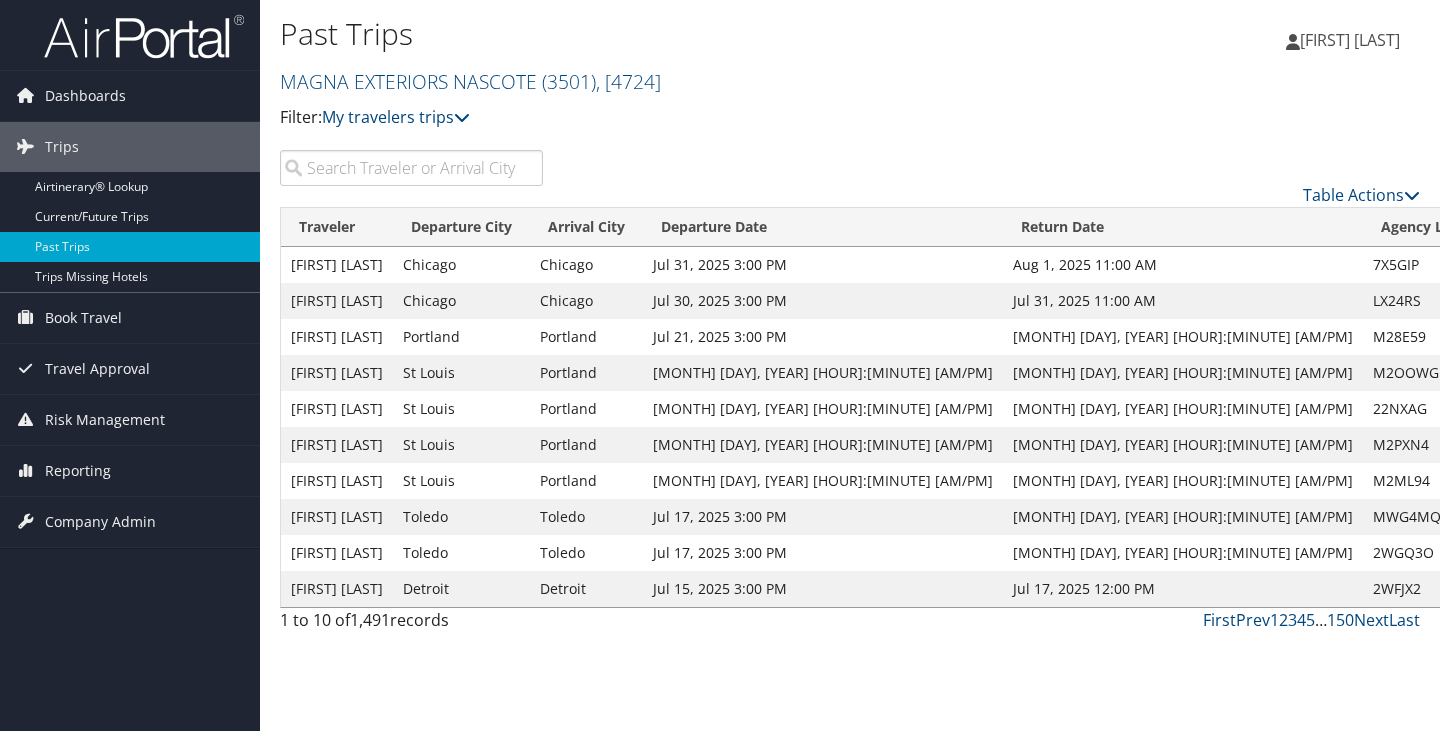 click at bounding box center [411, 168] 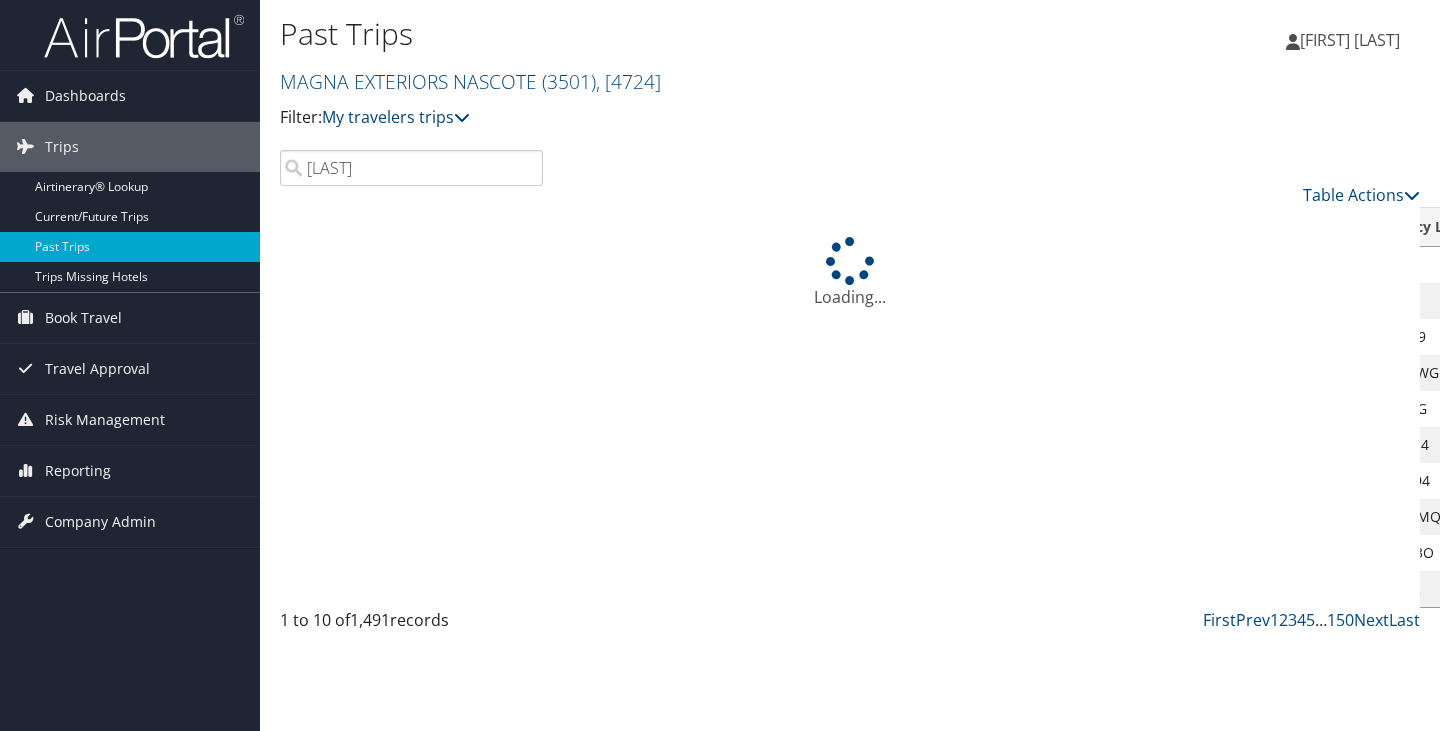 type on "snead" 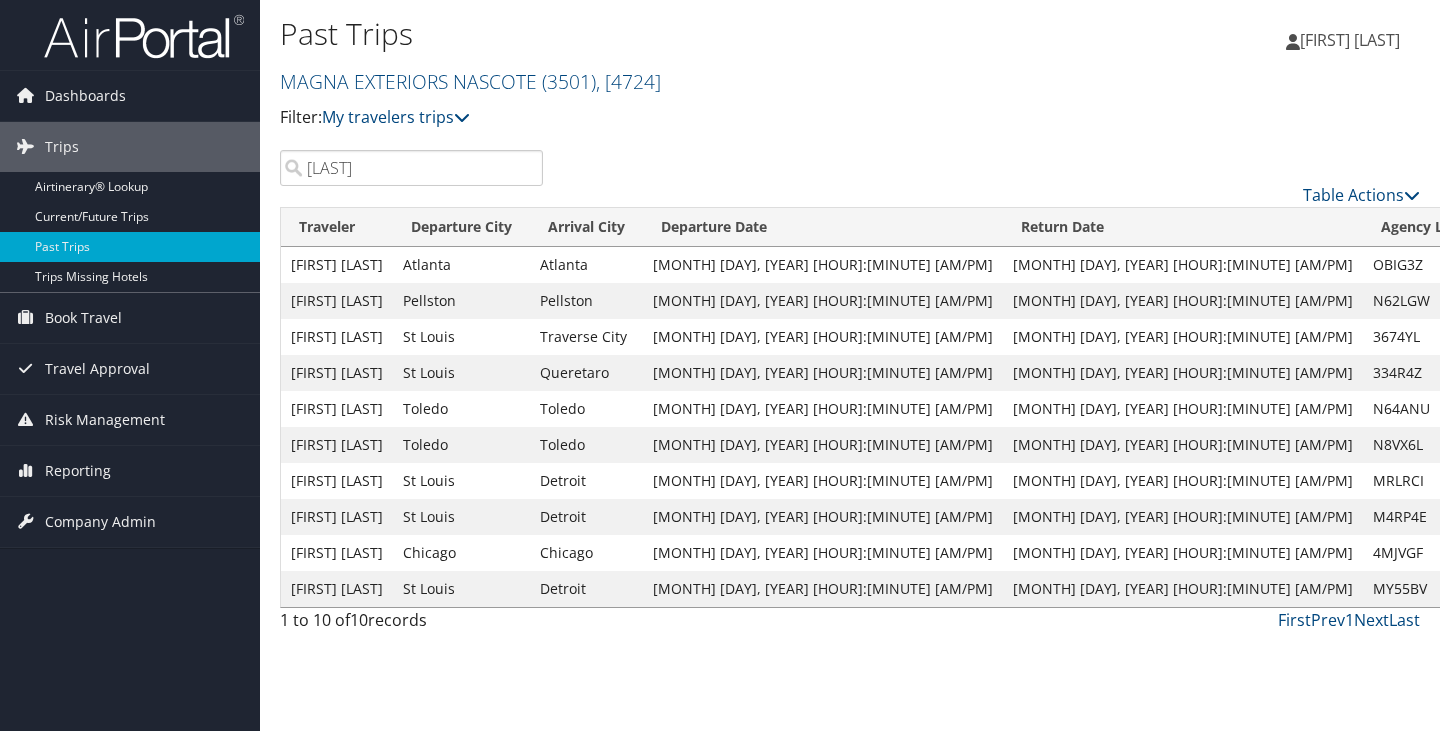 click on "snead" at bounding box center [411, 168] 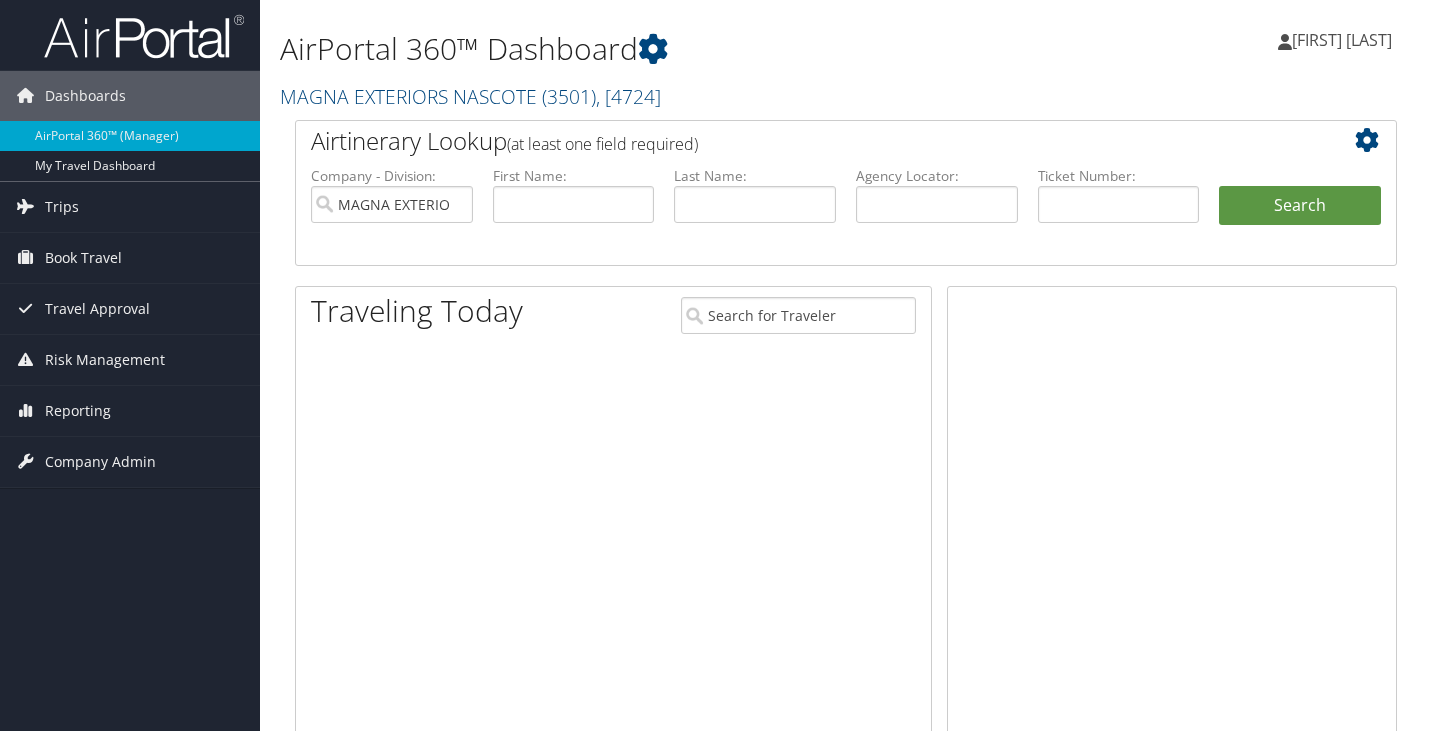 scroll, scrollTop: 0, scrollLeft: 0, axis: both 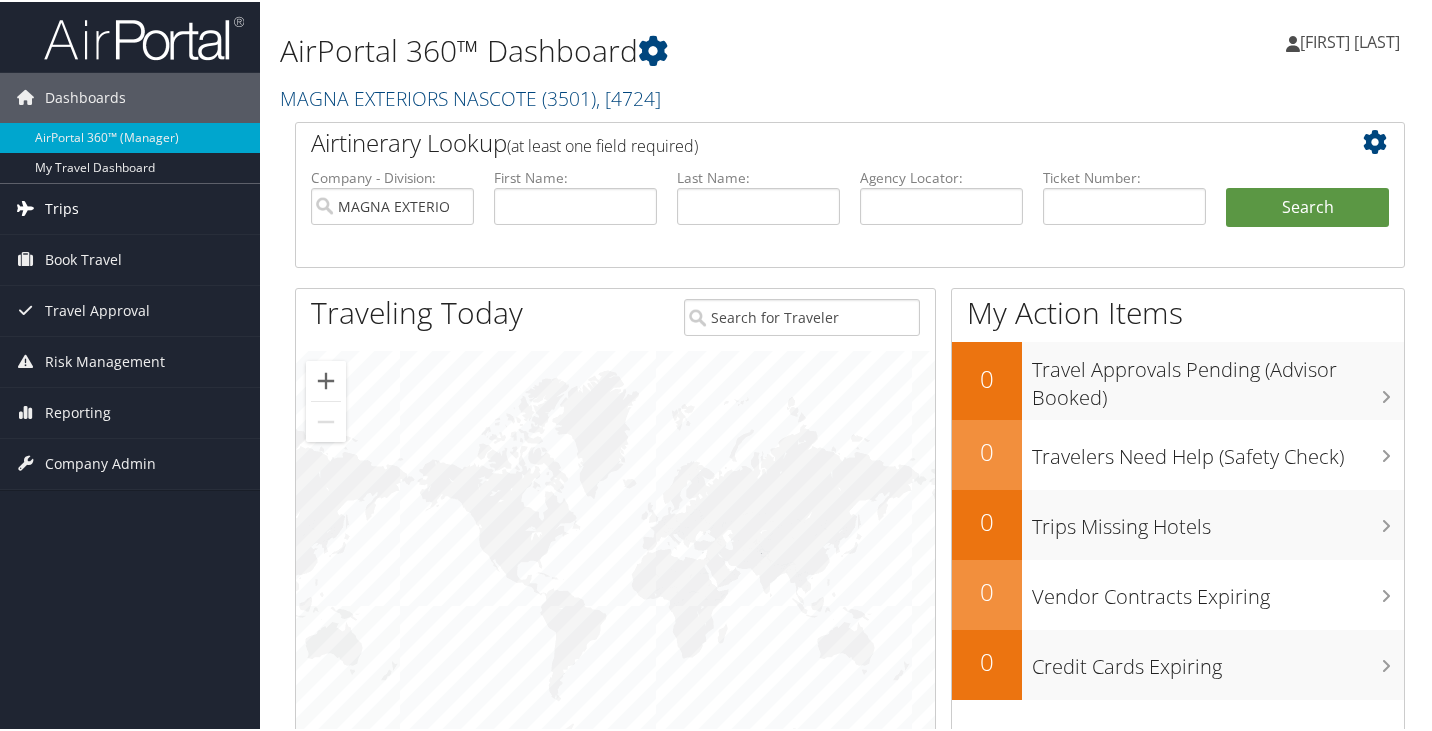 click on "Trips" at bounding box center [62, 207] 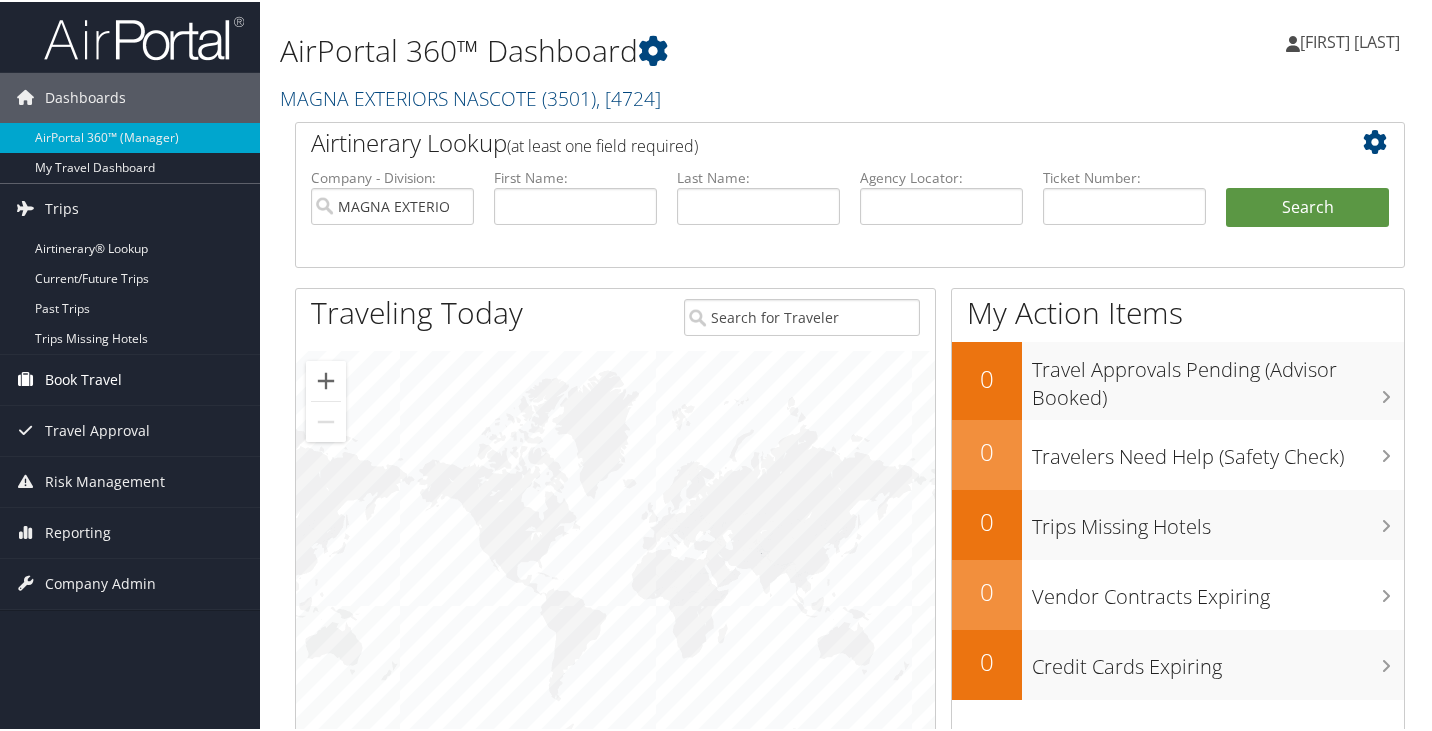 click on "Book Travel" at bounding box center (83, 378) 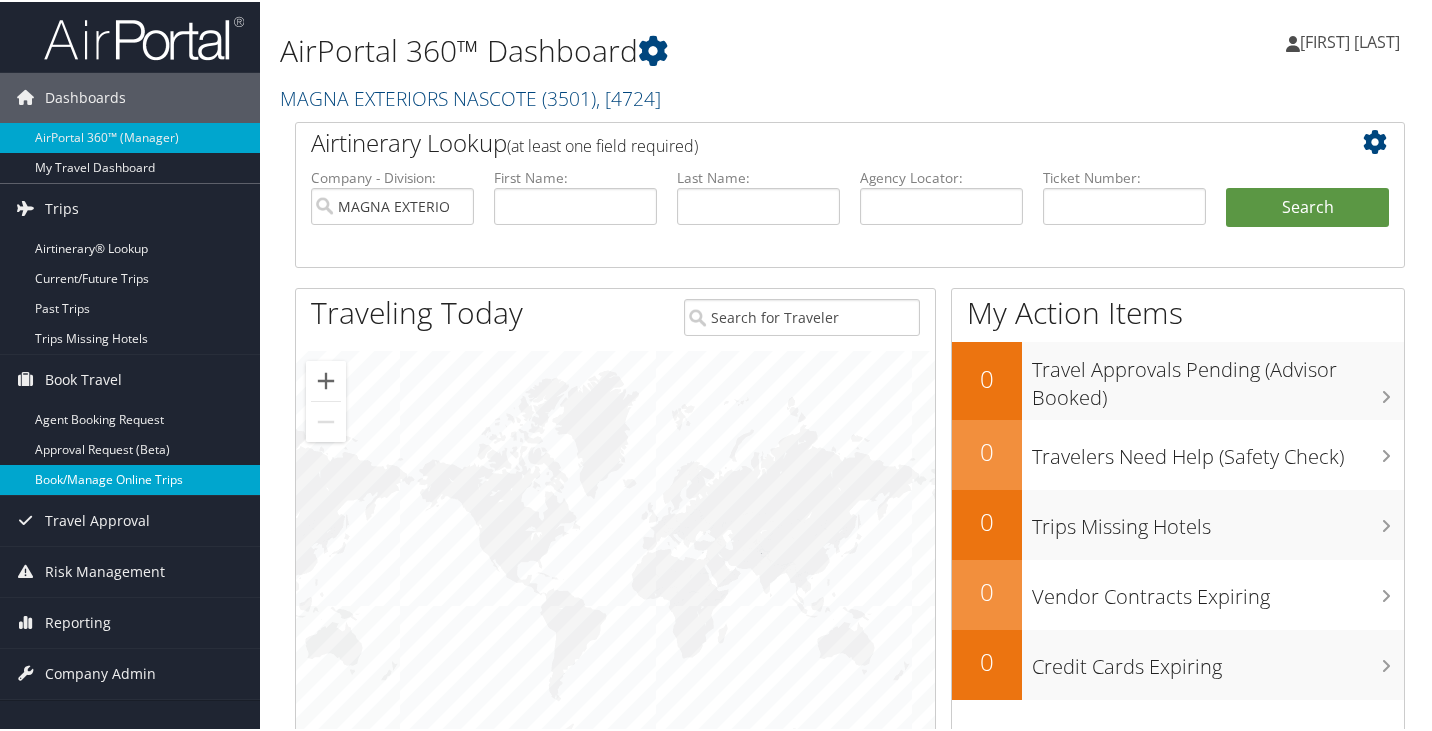 click on "Book/Manage Online Trips" at bounding box center [130, 478] 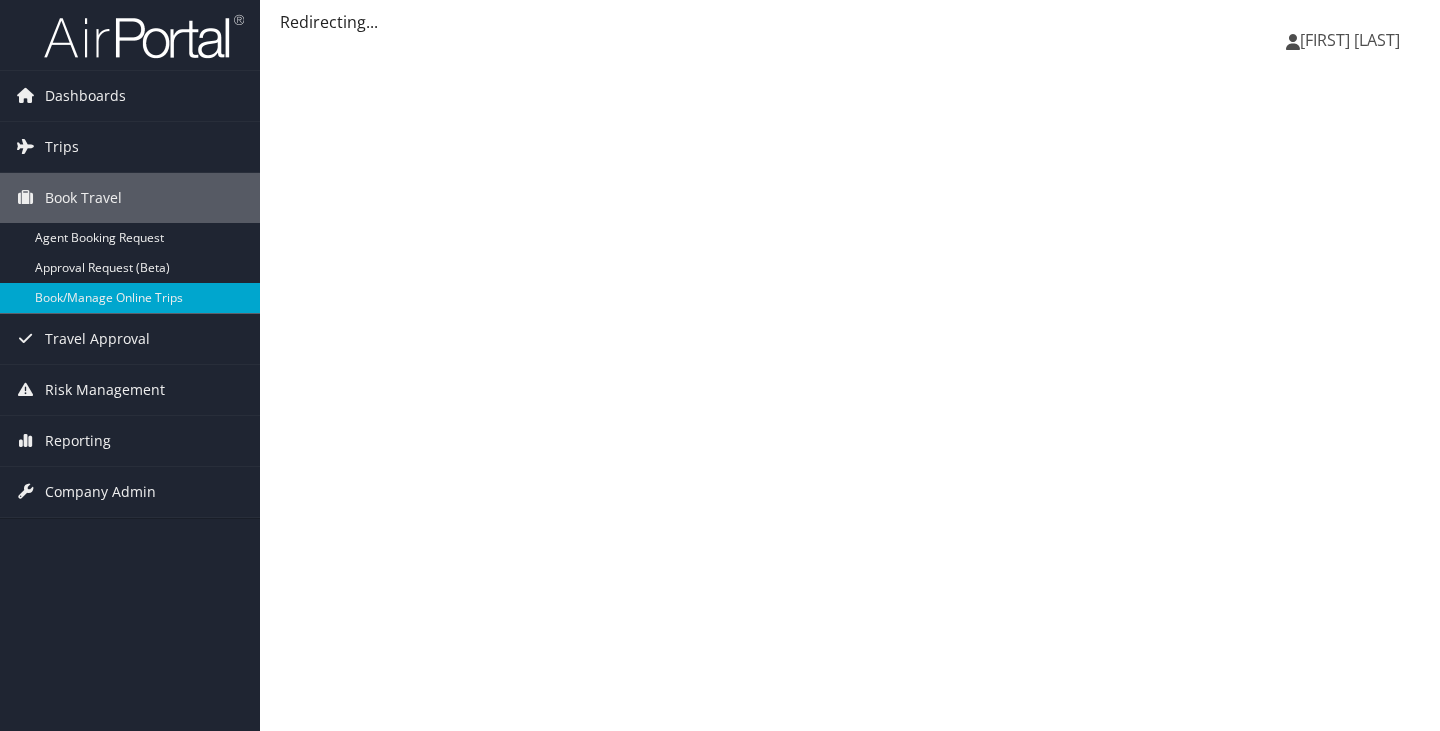 scroll, scrollTop: 0, scrollLeft: 0, axis: both 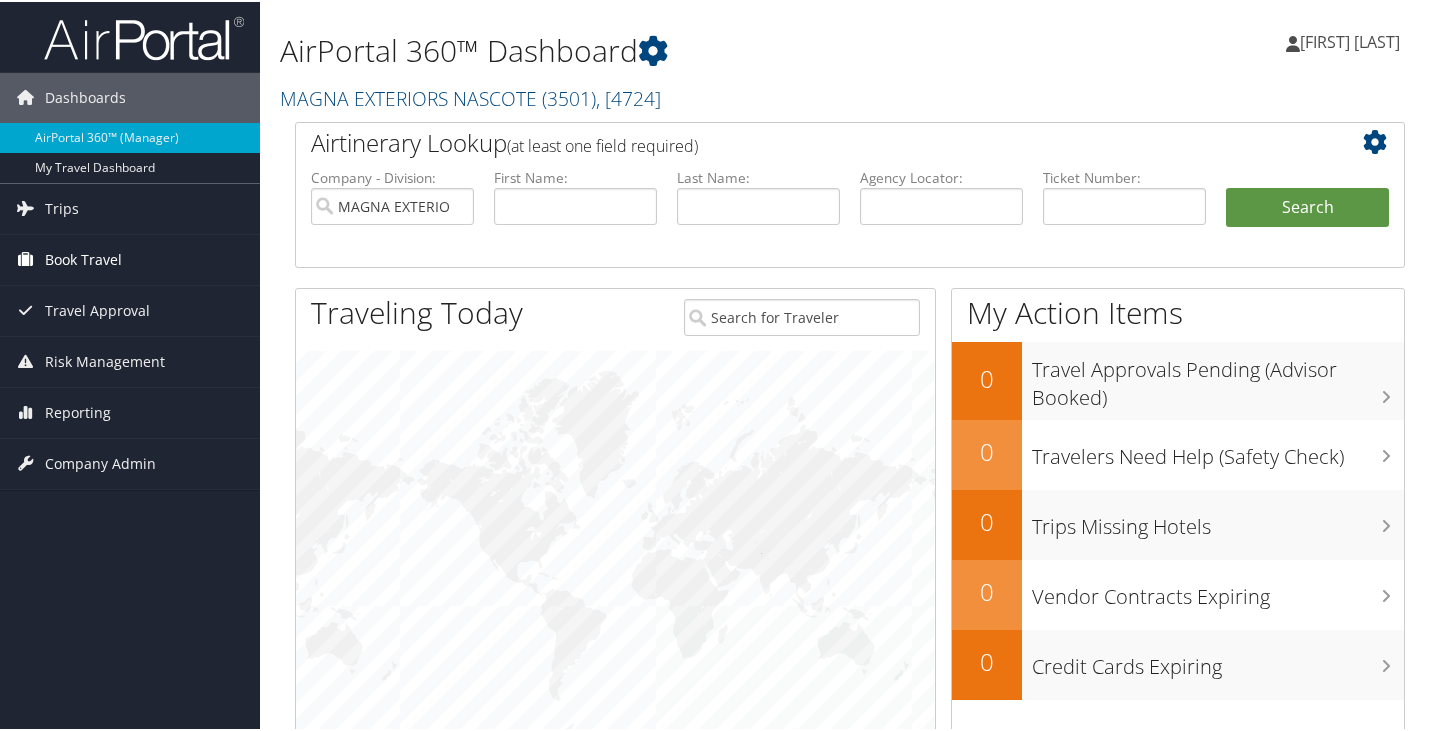 click at bounding box center (25, 257) 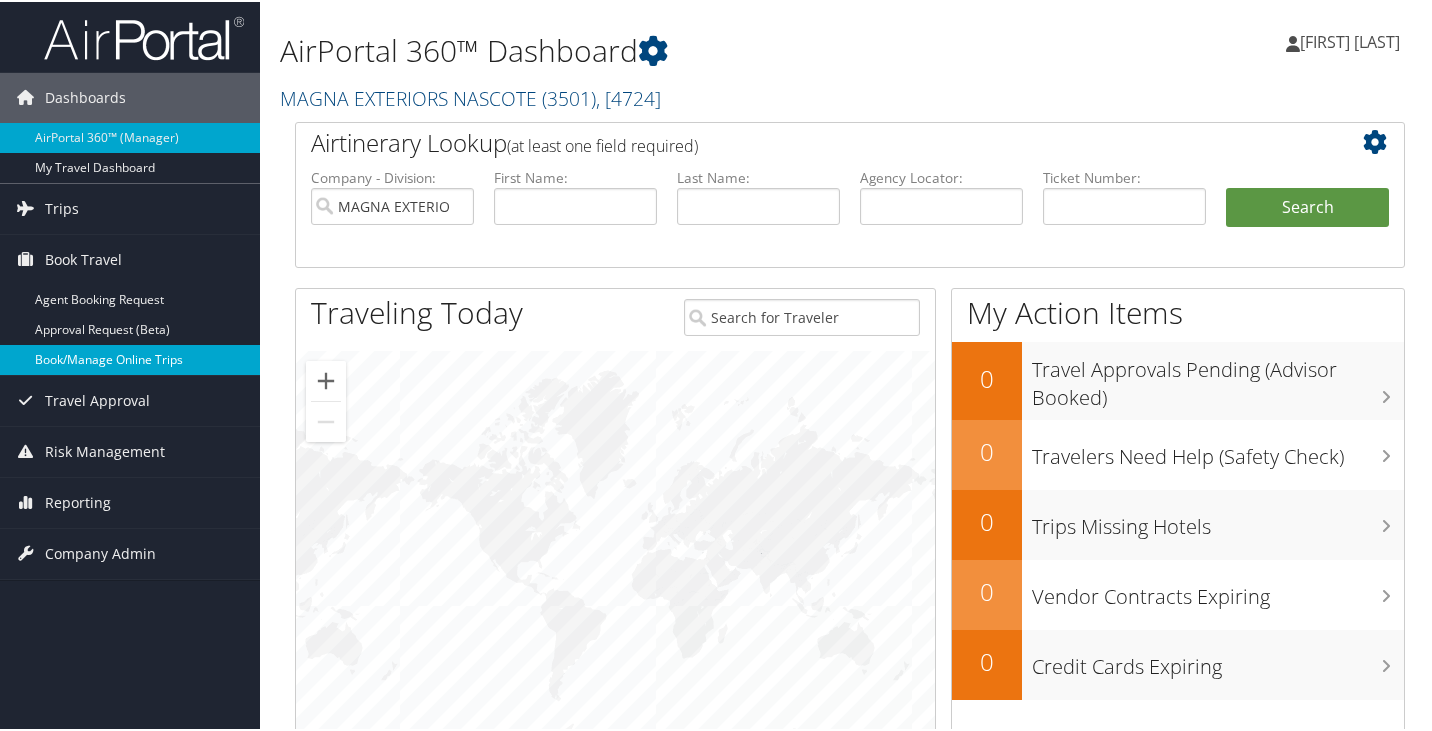 click on "Book/Manage Online Trips" at bounding box center [130, 358] 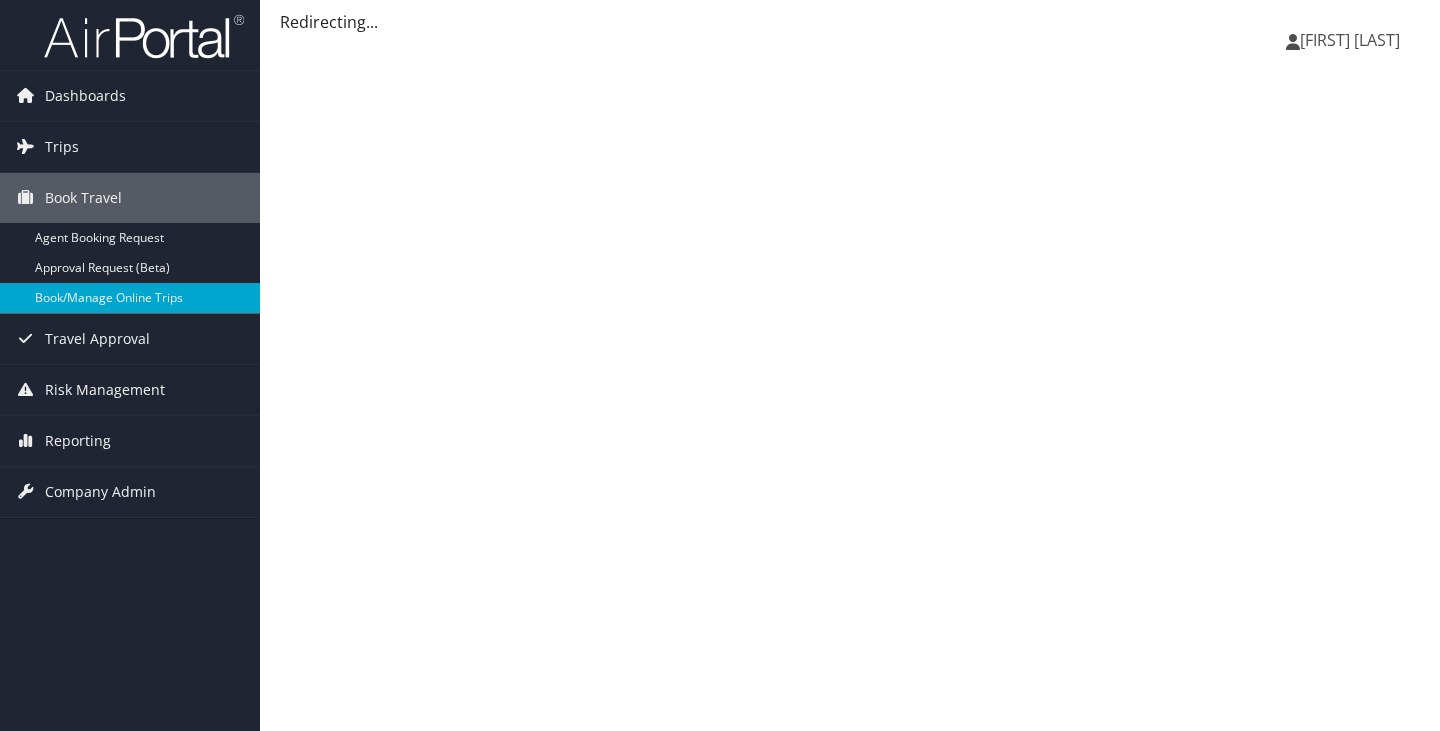 scroll, scrollTop: 0, scrollLeft: 0, axis: both 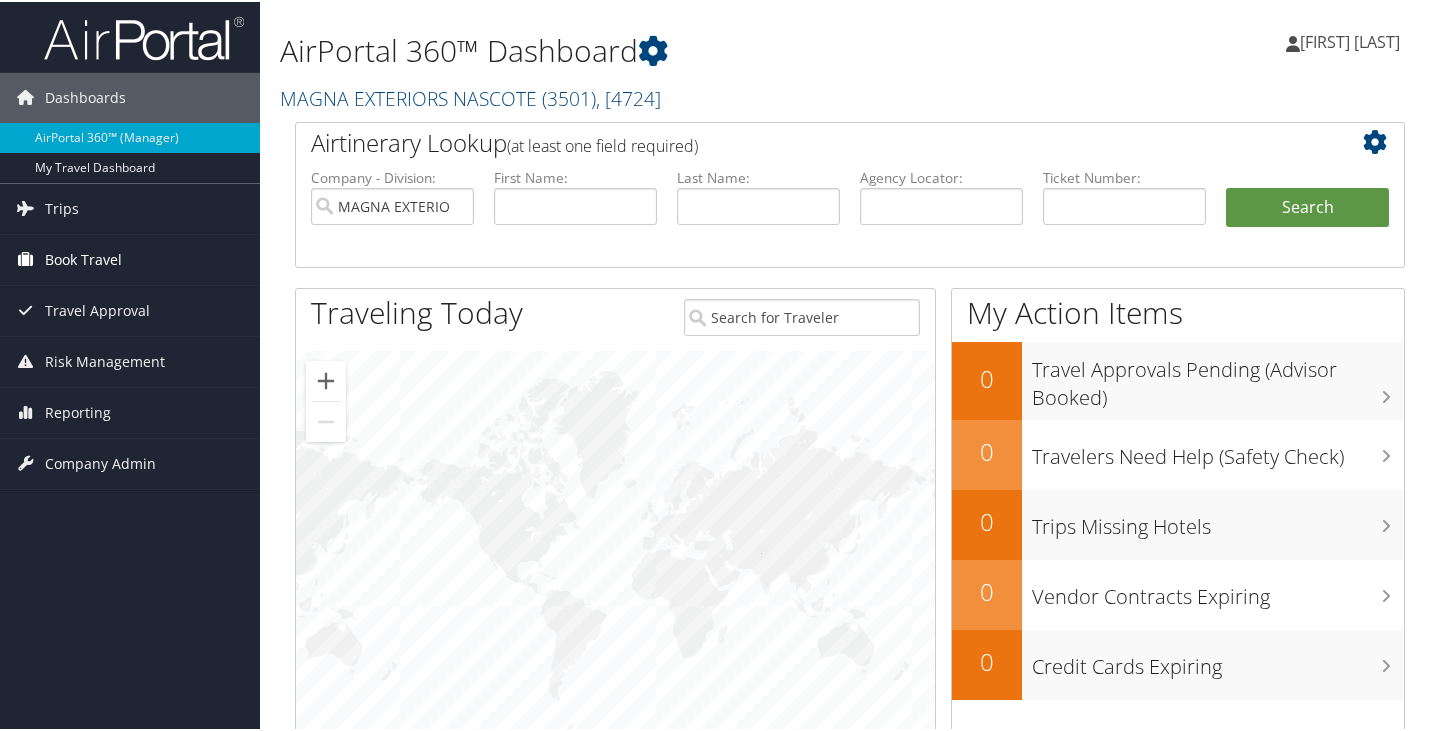 click on "Book Travel" at bounding box center [83, 258] 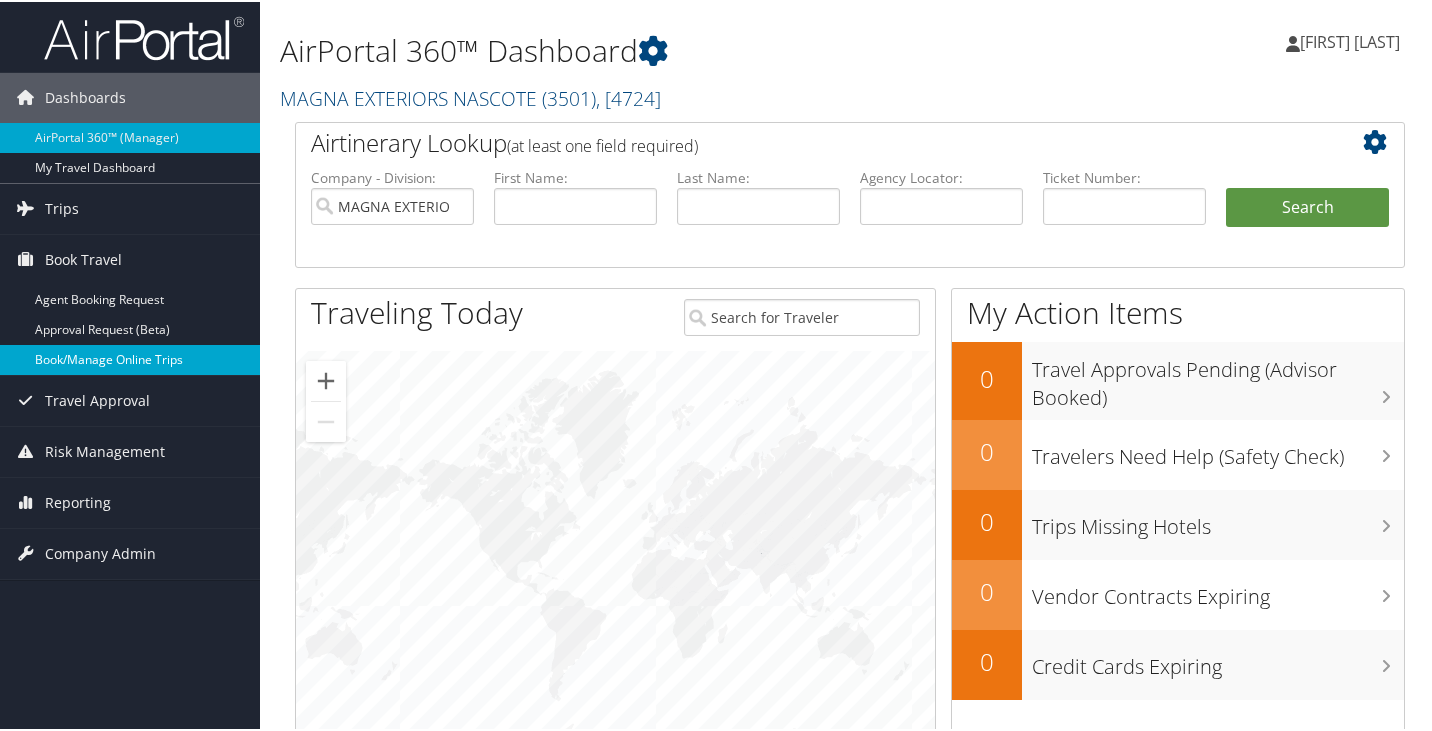 click on "Book/Manage Online Trips" at bounding box center [130, 358] 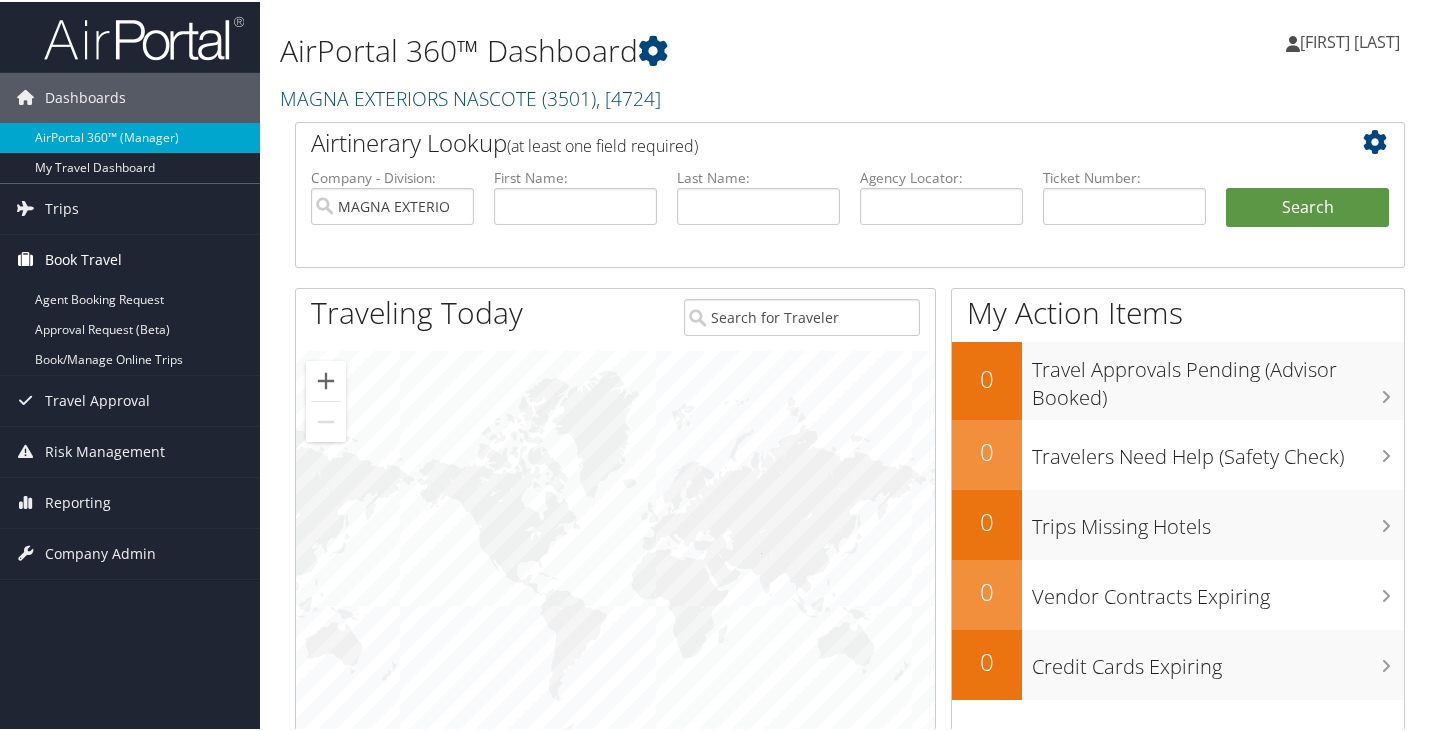click on "Book Travel" at bounding box center [83, 258] 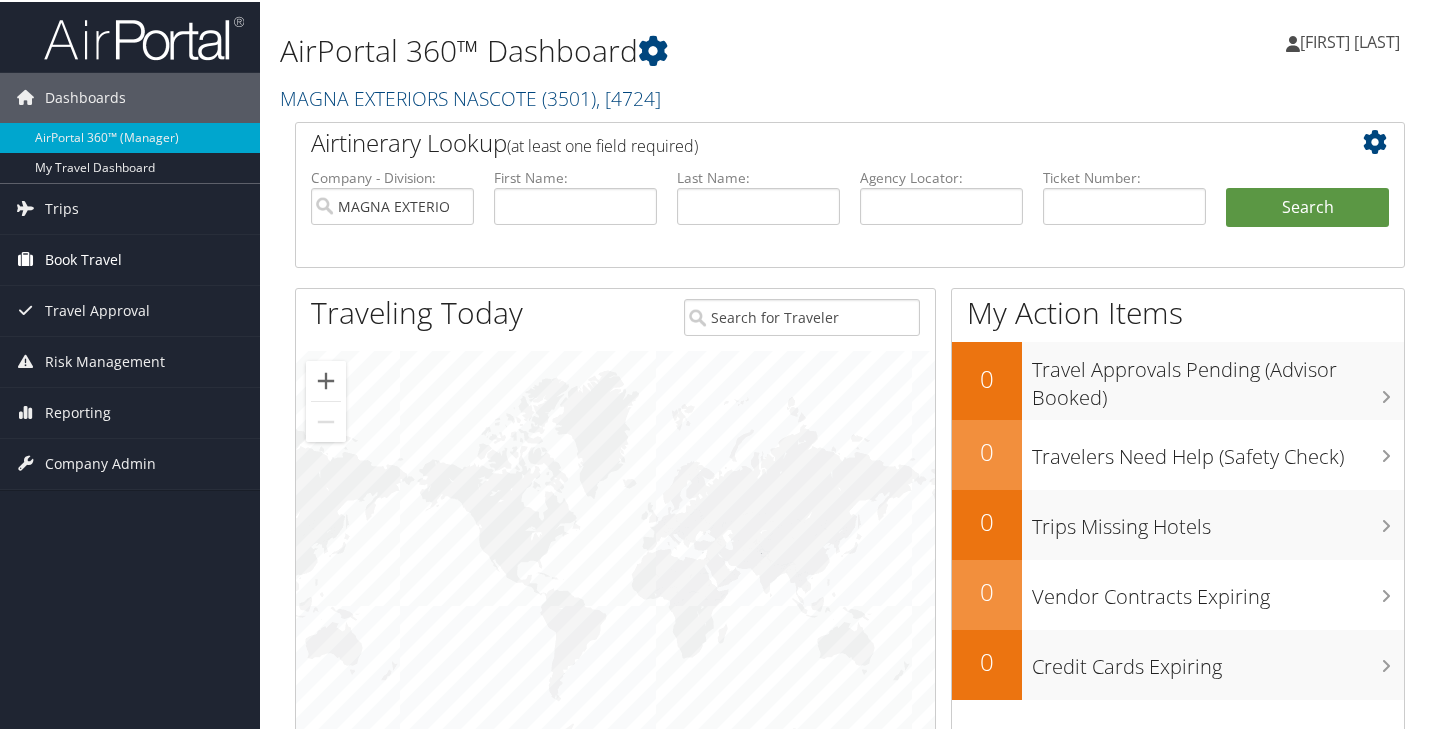 click on "Book Travel" at bounding box center [83, 258] 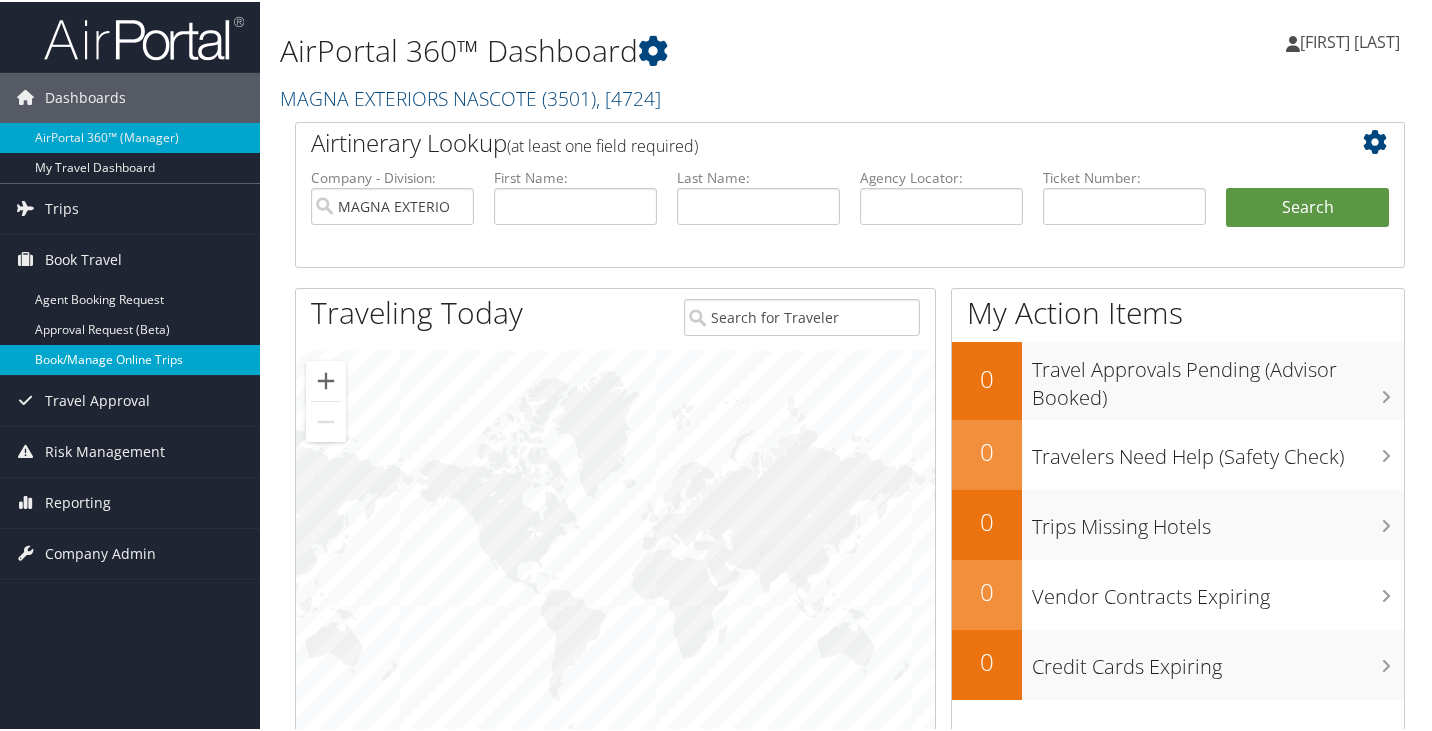 click on "Book/Manage Online Trips" at bounding box center [130, 358] 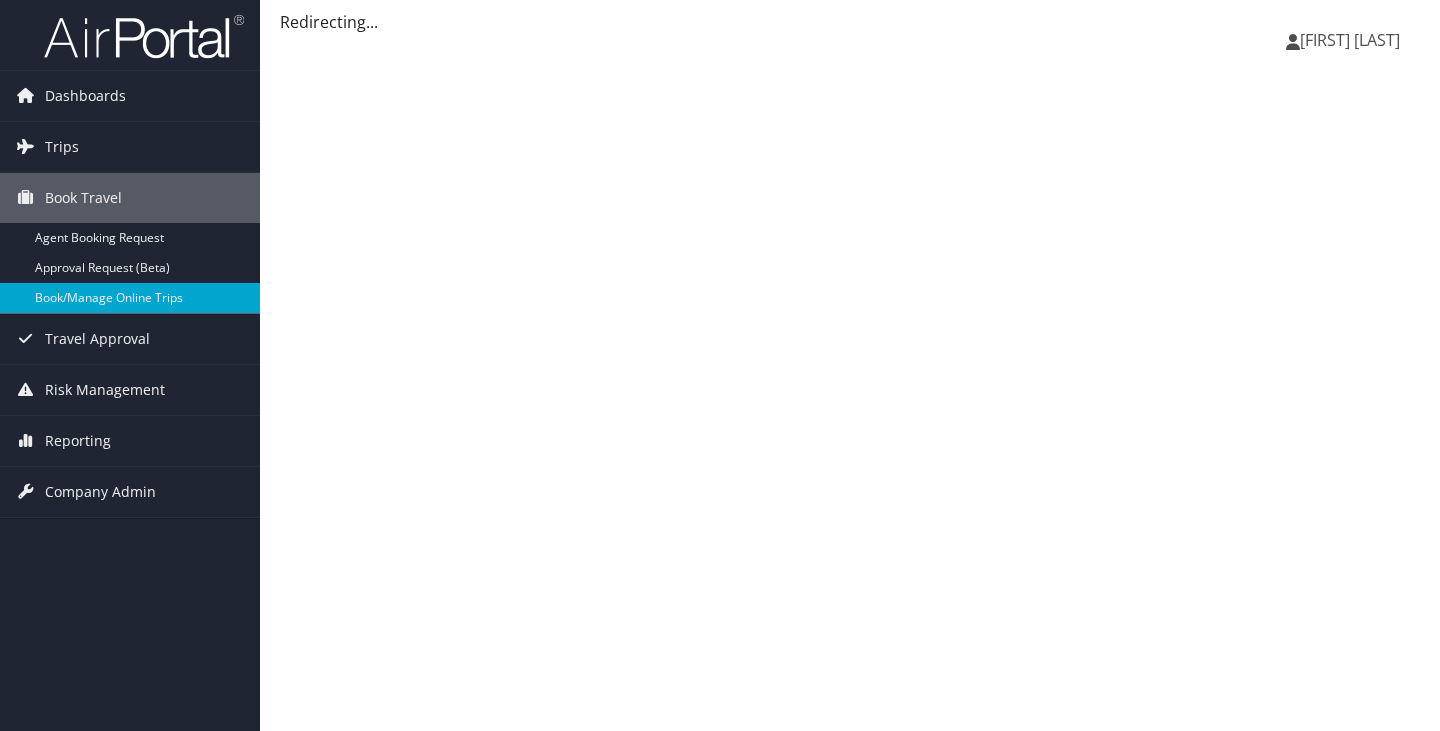 scroll, scrollTop: 0, scrollLeft: 0, axis: both 